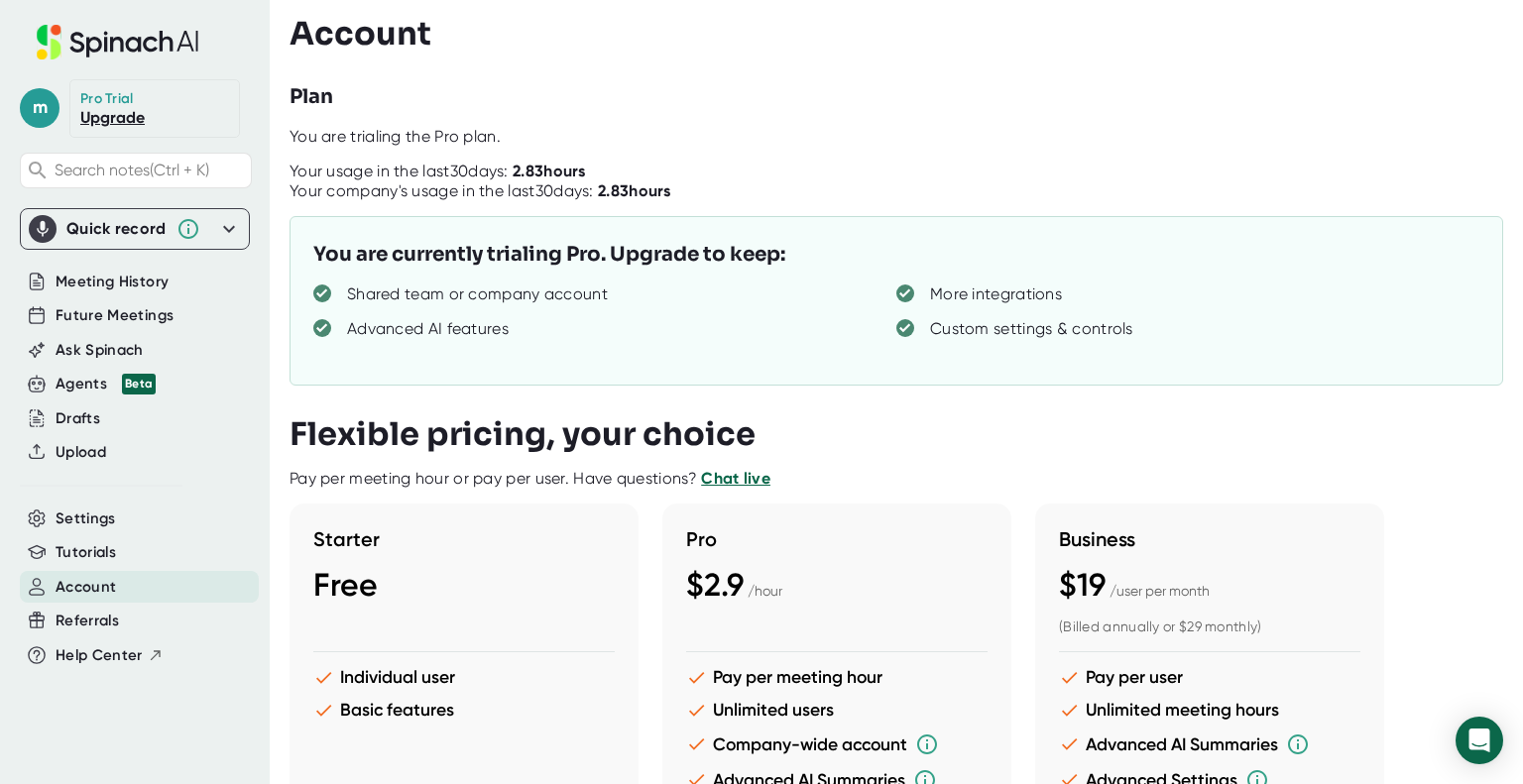 scroll, scrollTop: 0, scrollLeft: 0, axis: both 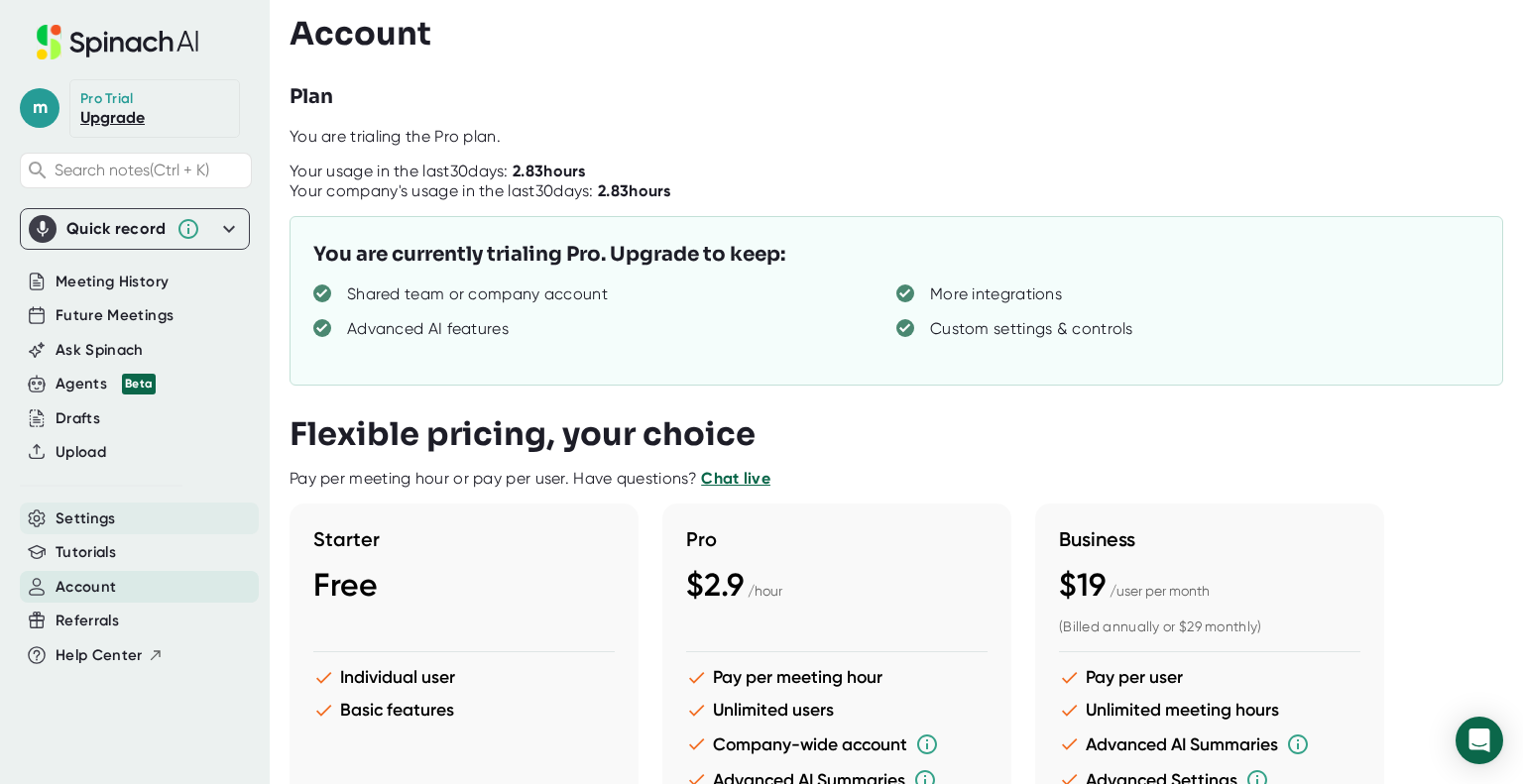 click on "Settings" at bounding box center [85, 518] 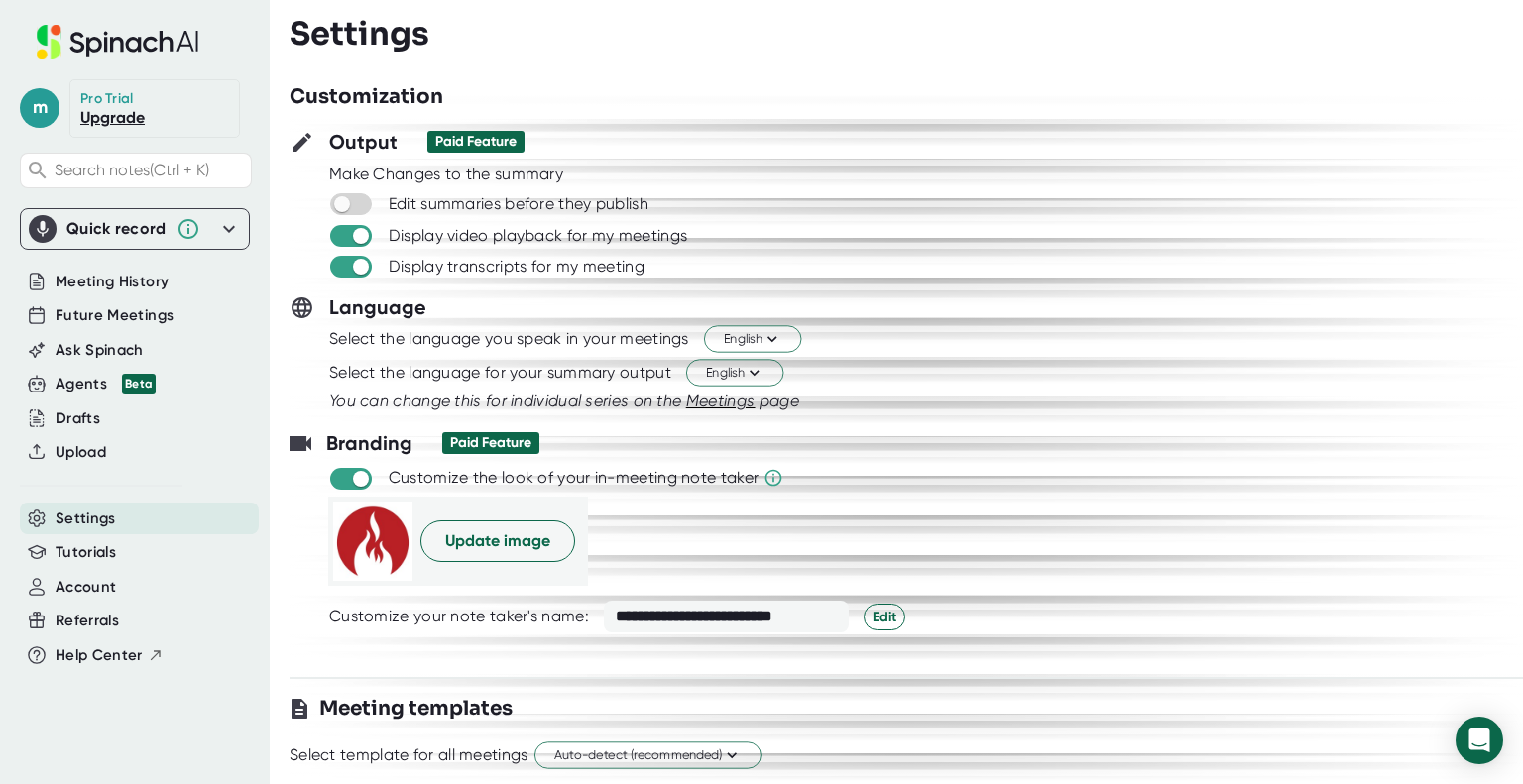 scroll, scrollTop: 0, scrollLeft: 0, axis: both 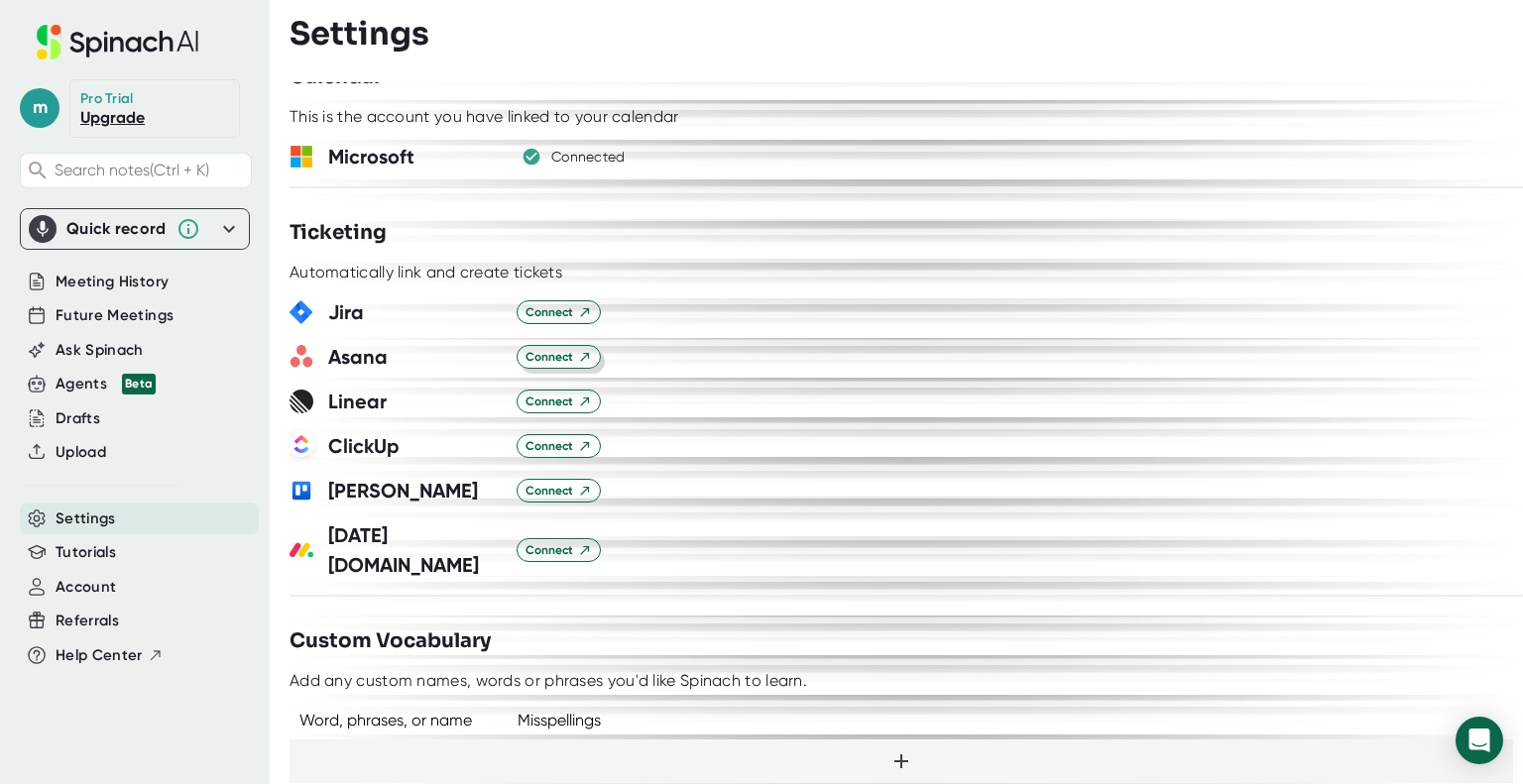 click on "Connect" at bounding box center [558, 357] 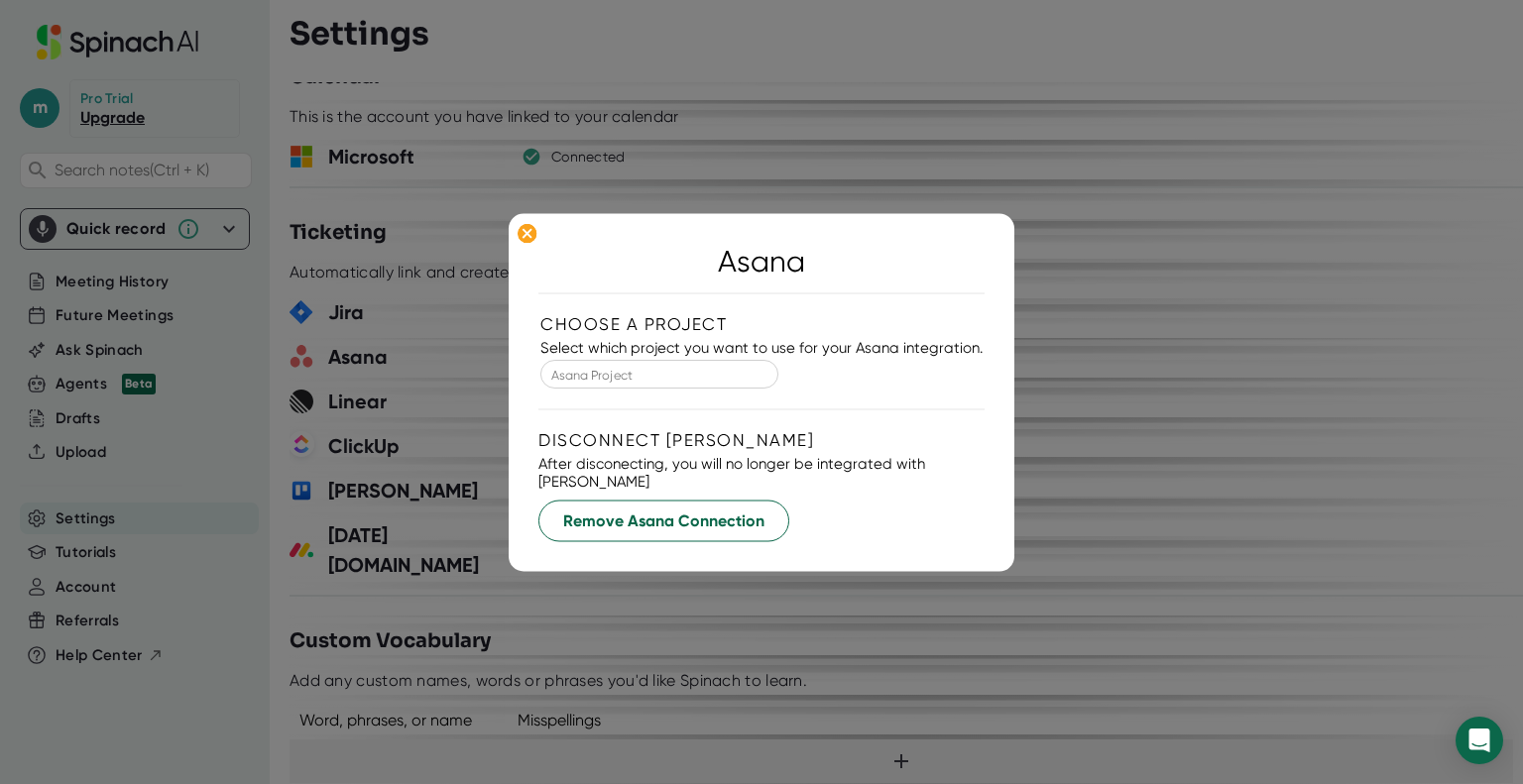 click on "Asana Project" at bounding box center (659, 374) 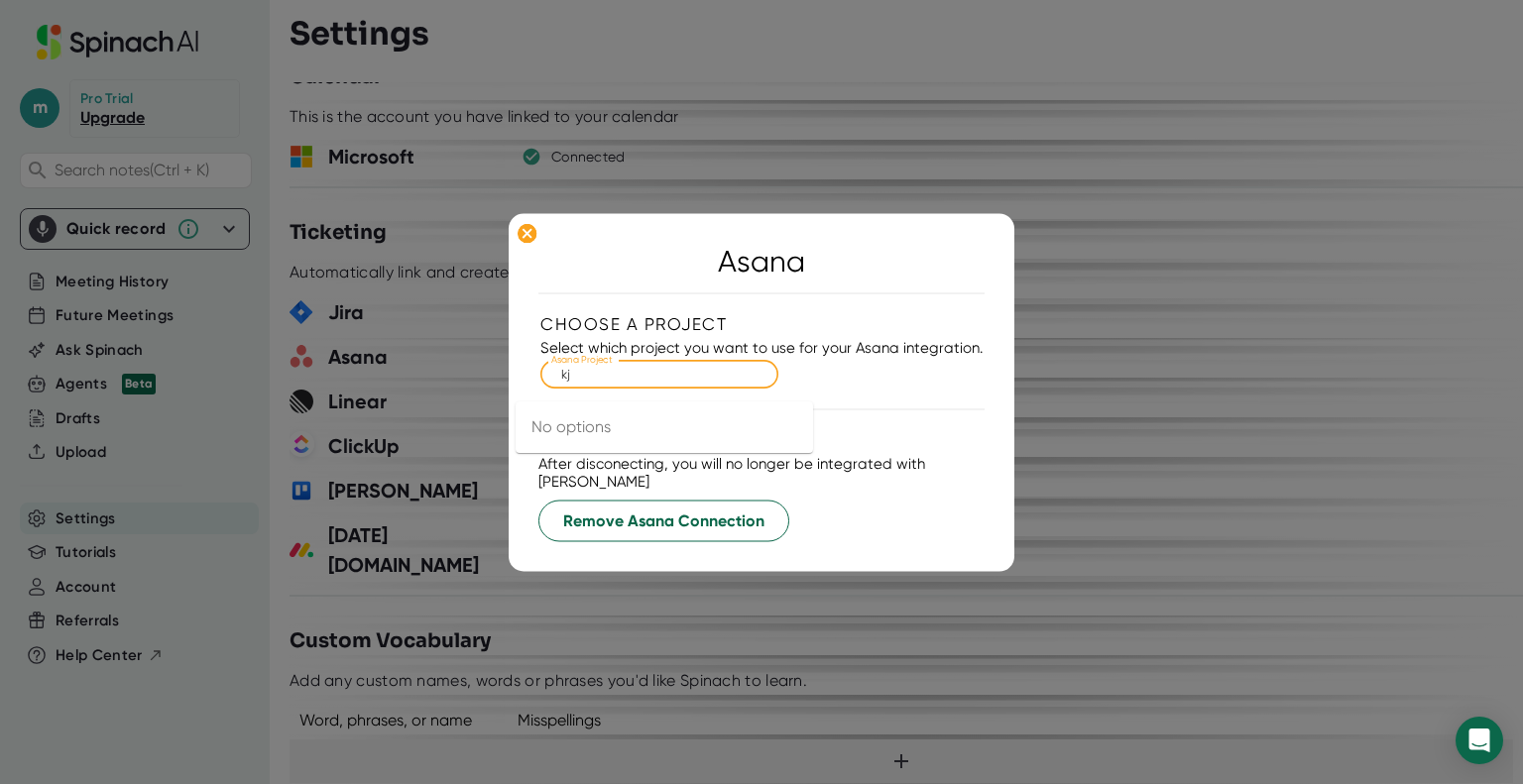 type on "k" 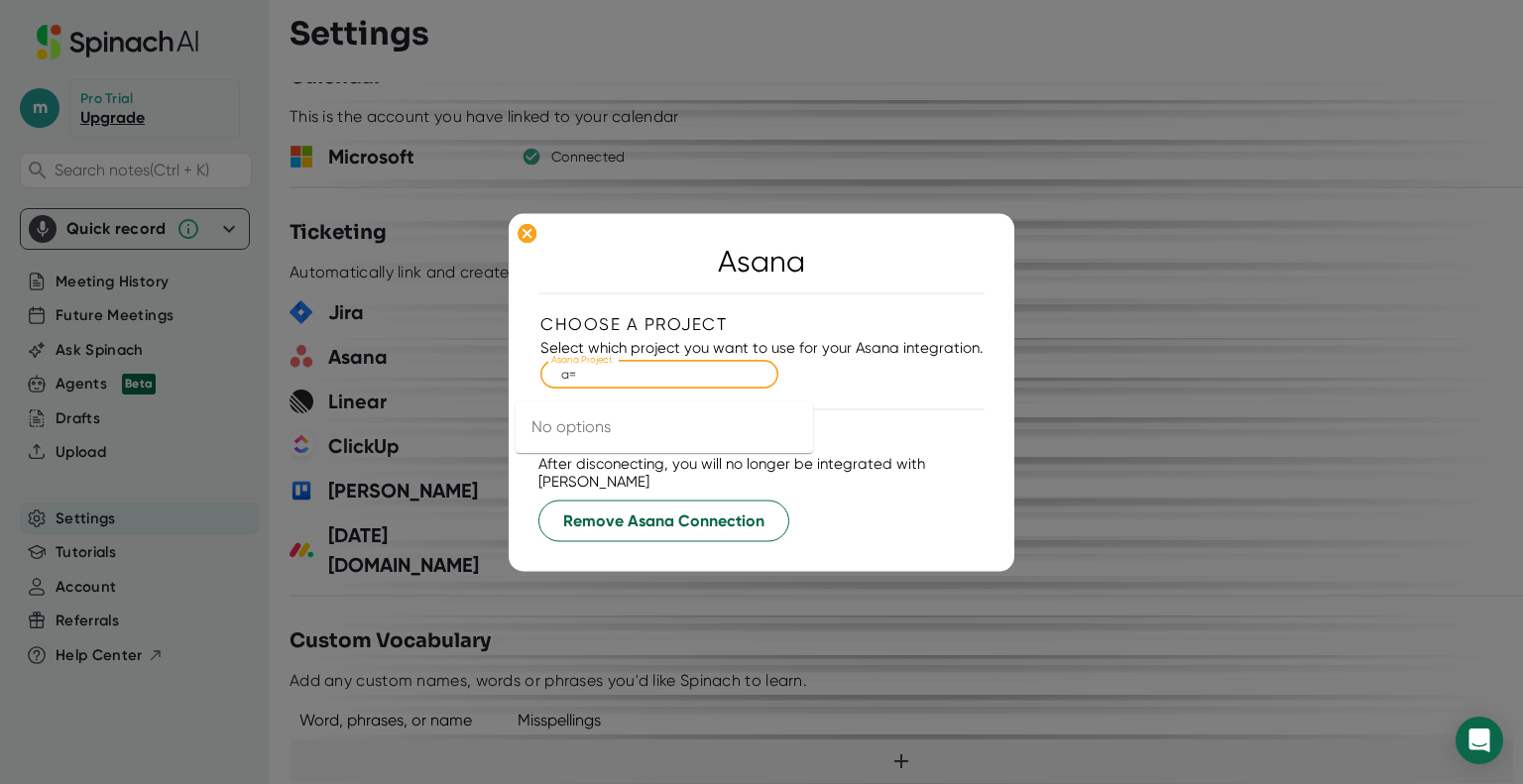 type on "a" 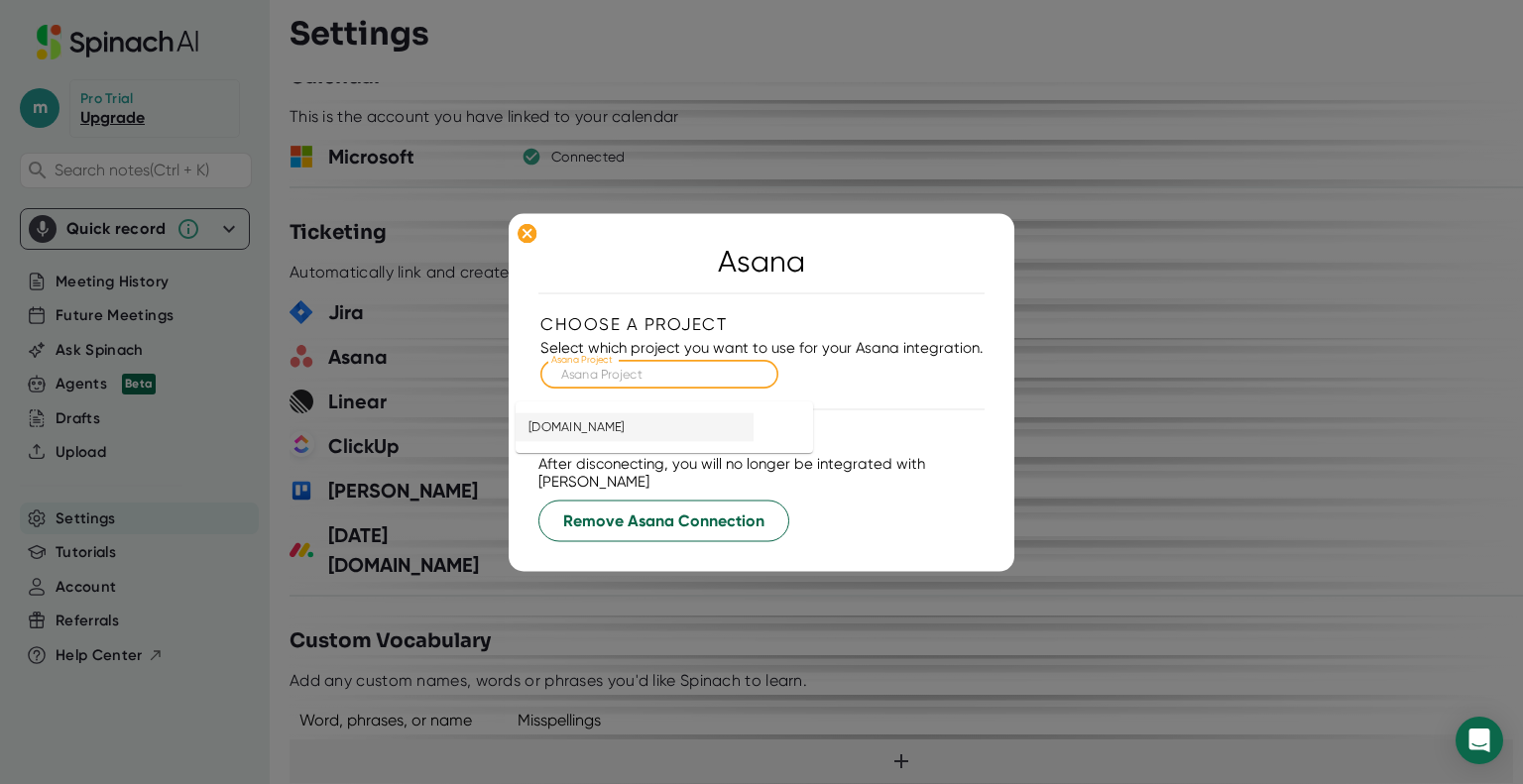 click on "[DOMAIN_NAME]" at bounding box center (635, 427) 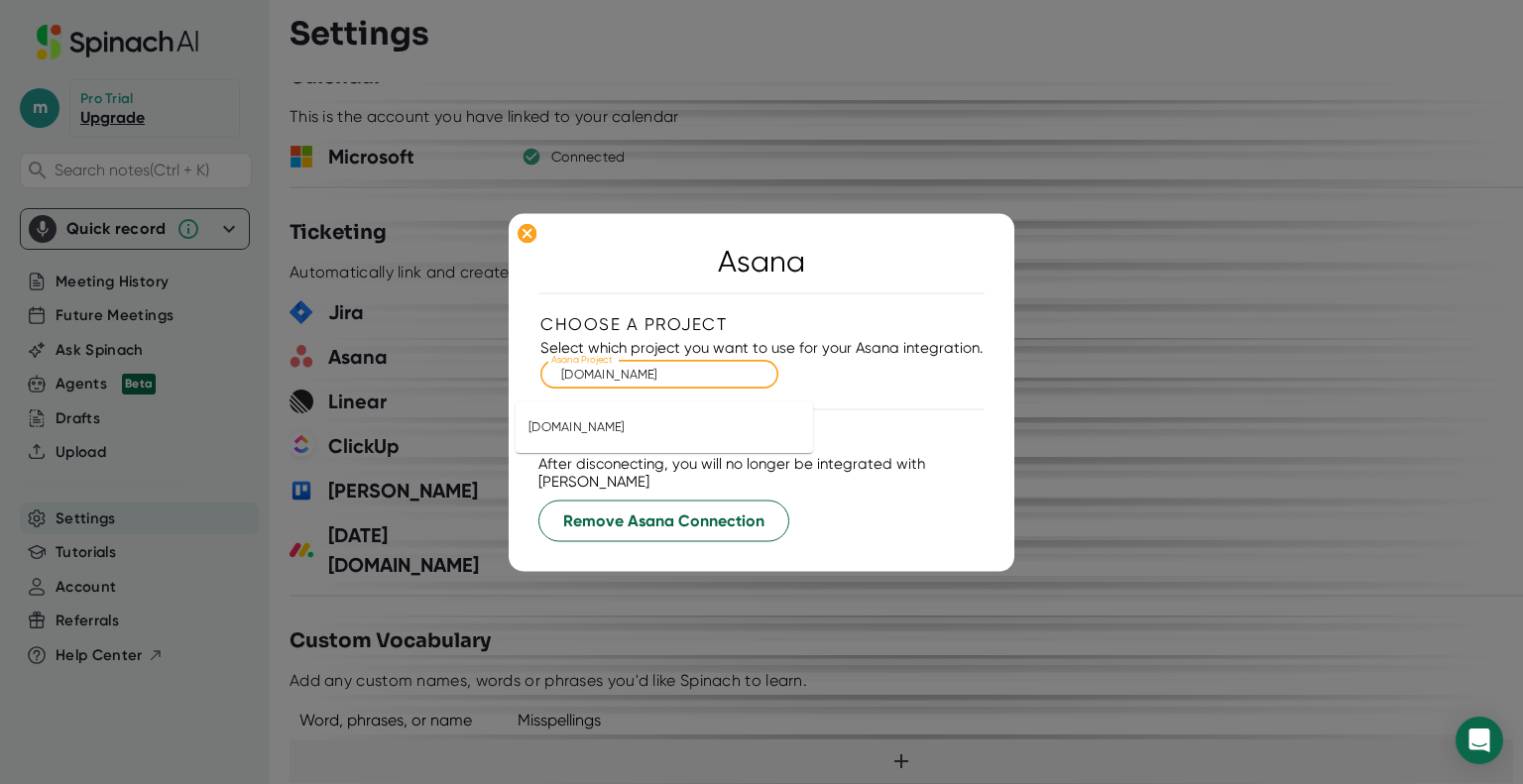 drag, startPoint x: 697, startPoint y: 382, endPoint x: 339, endPoint y: 376, distance: 358.05028 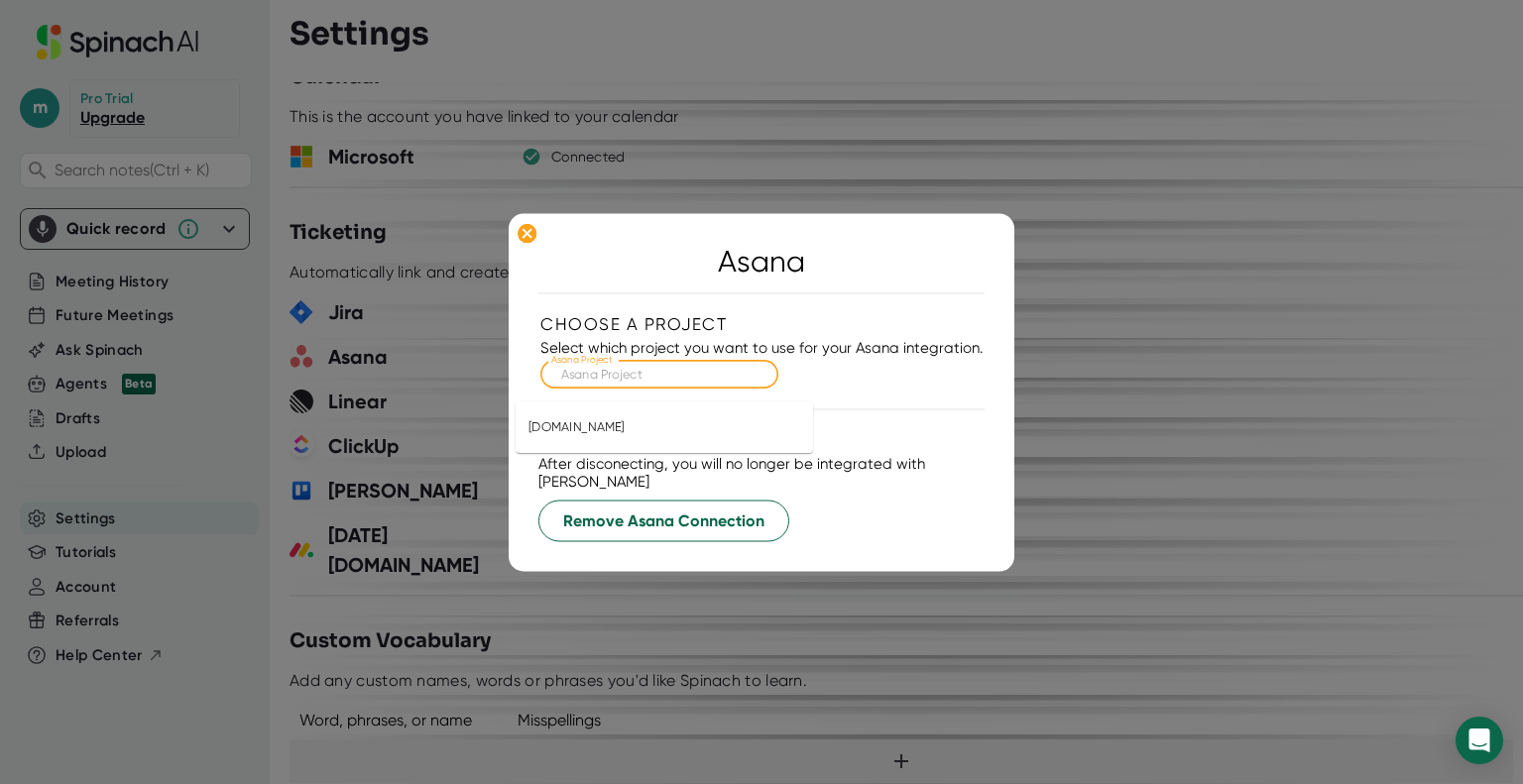 type 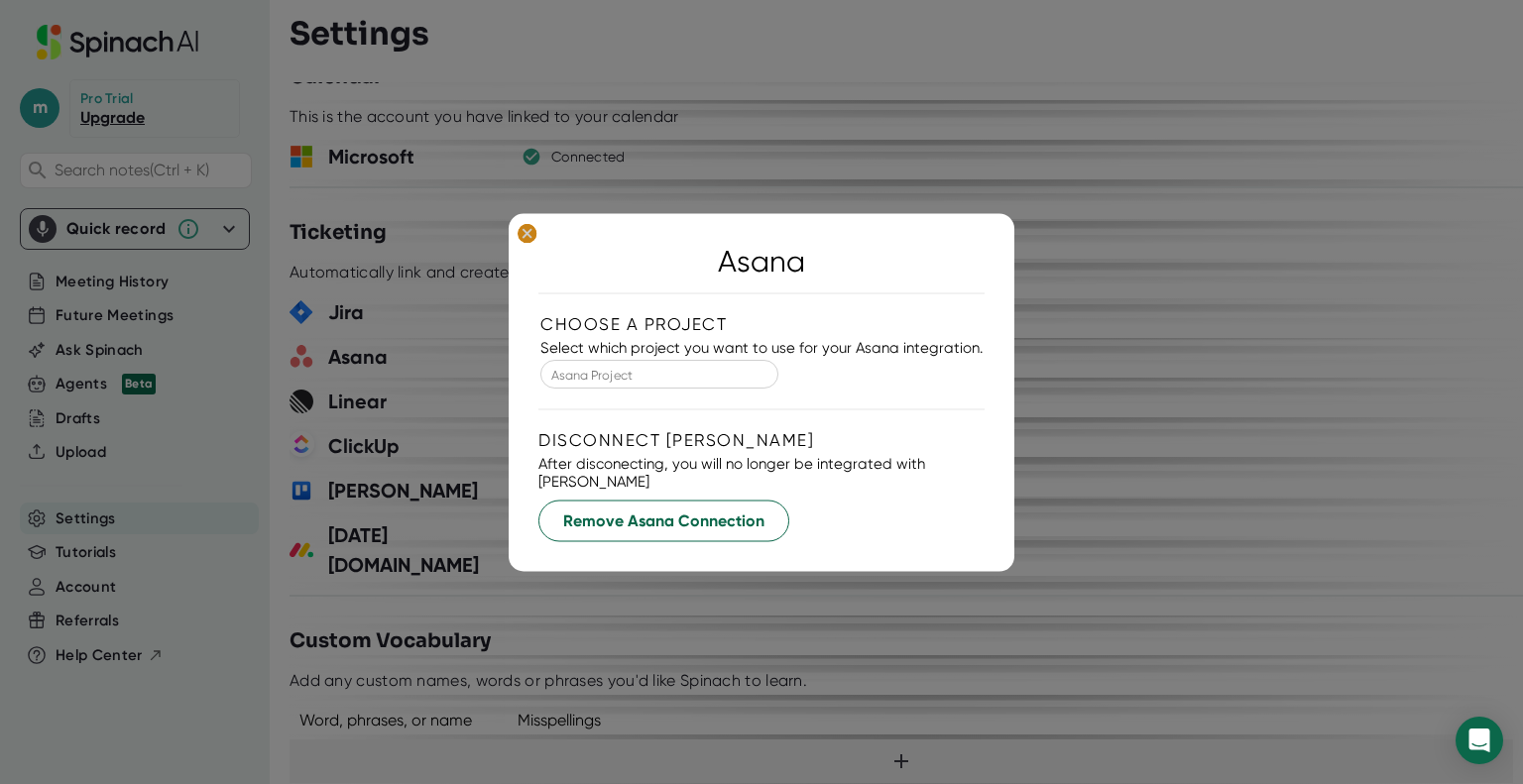 click at bounding box center (527, 235) 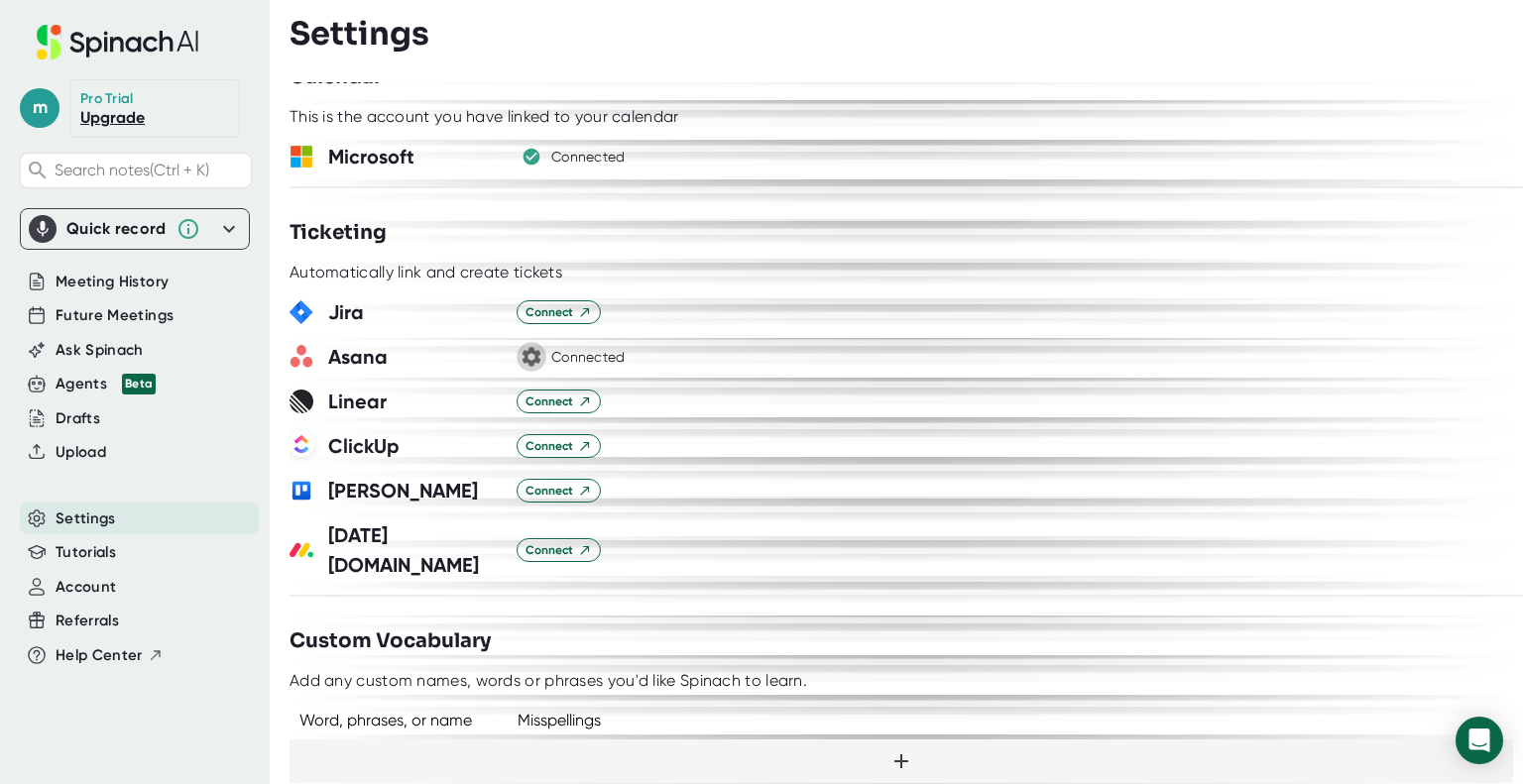click at bounding box center (531, 357) 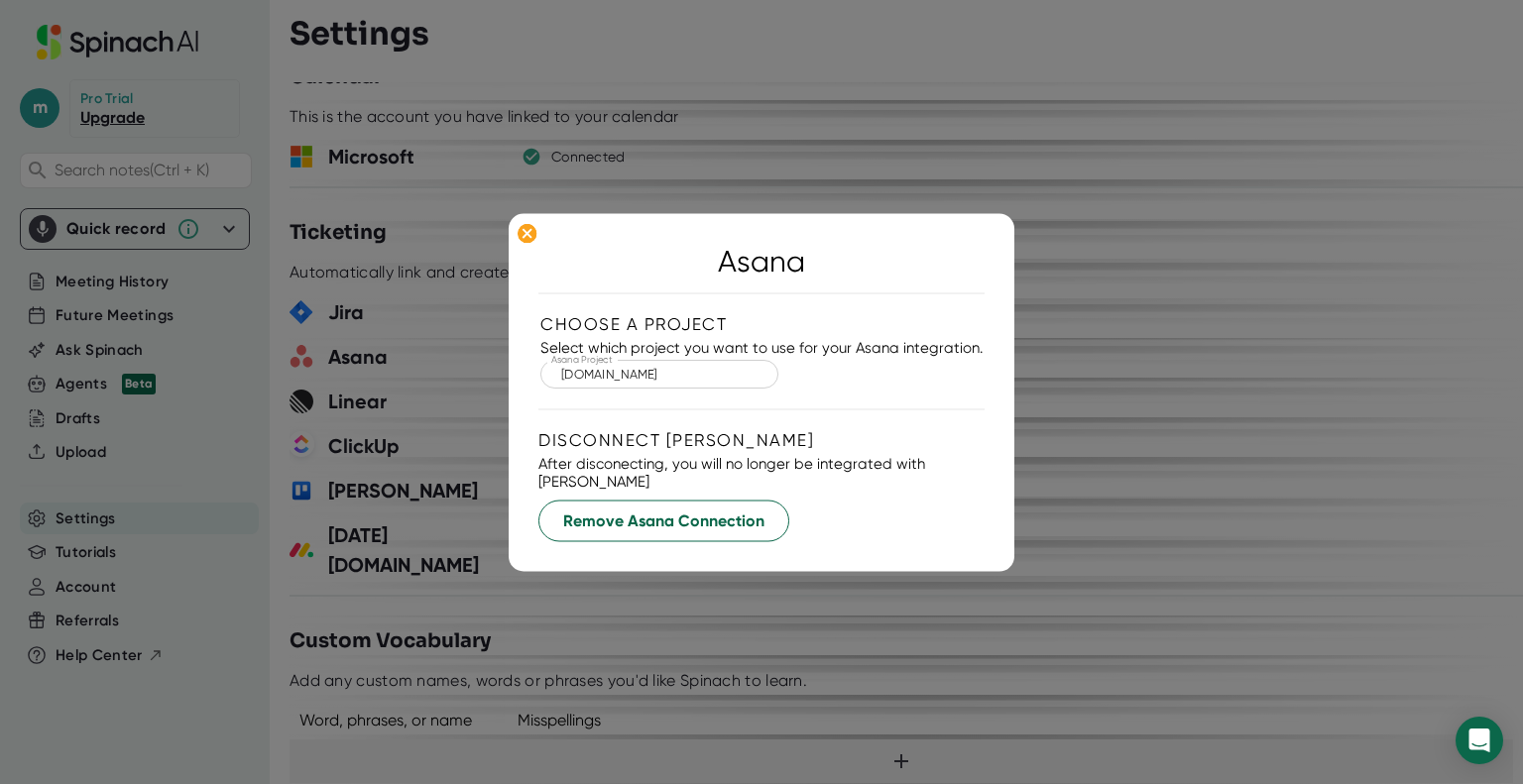 click on "[DOMAIN_NAME]" at bounding box center (659, 374) 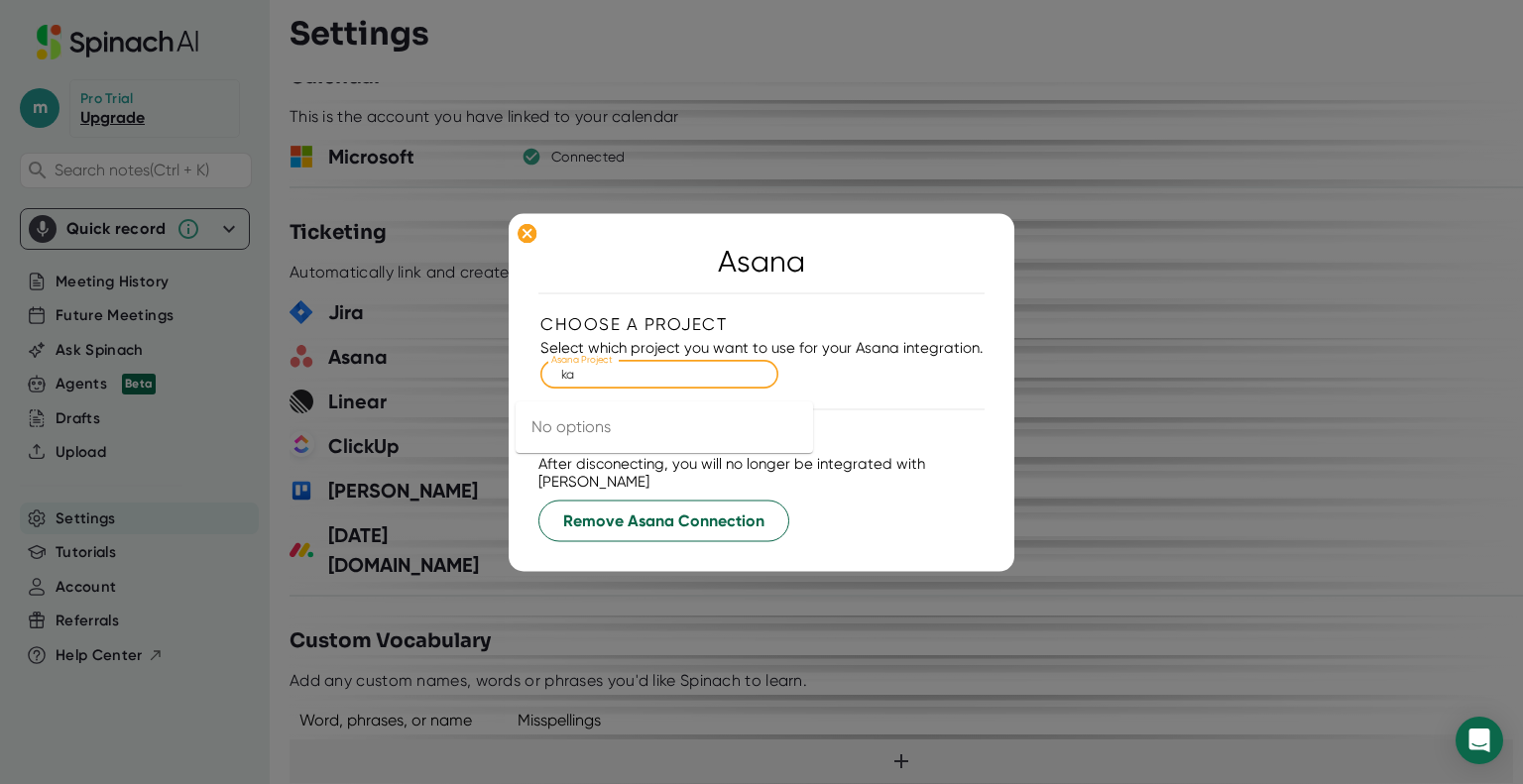 type on "k" 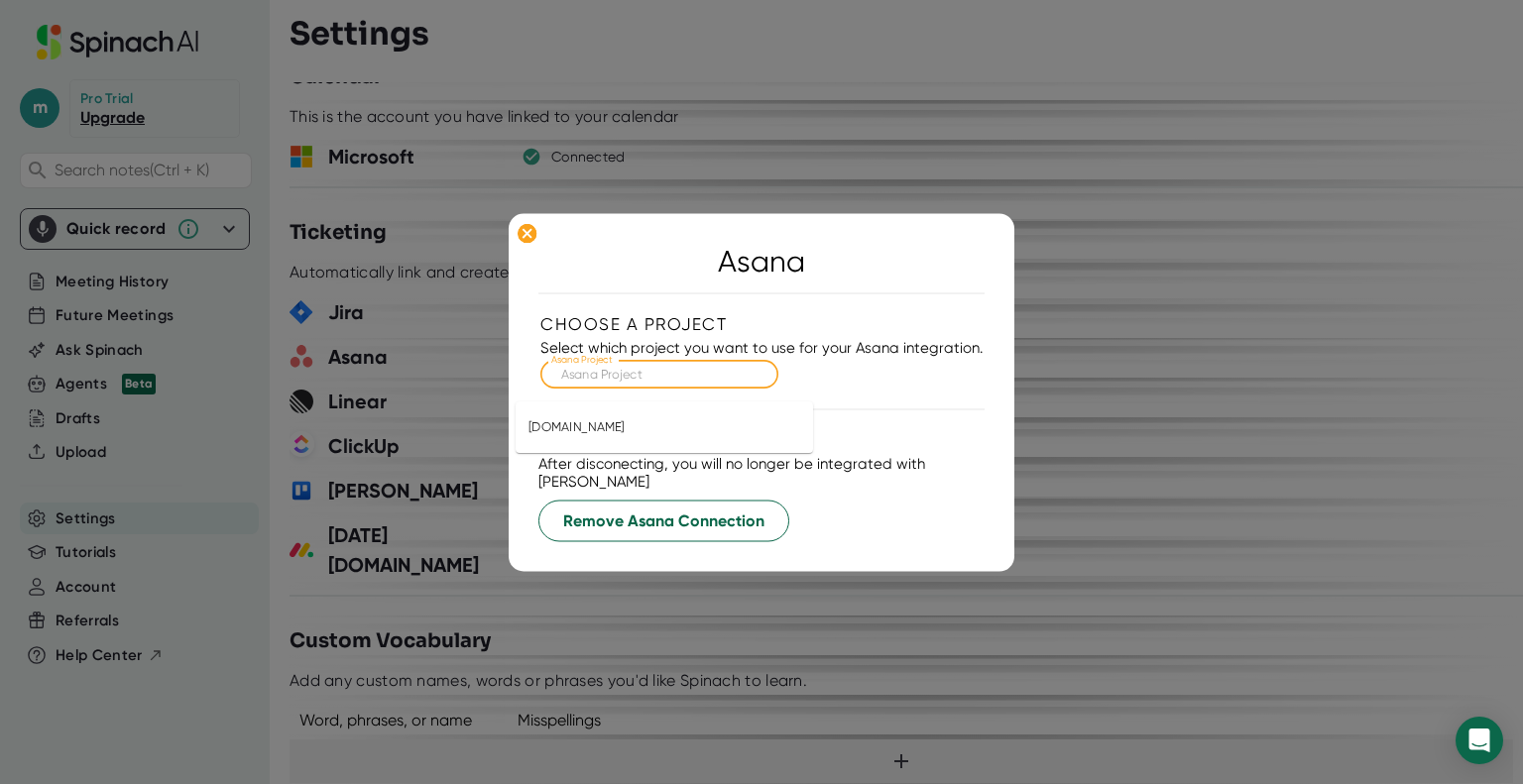 type on "[DOMAIN_NAME]" 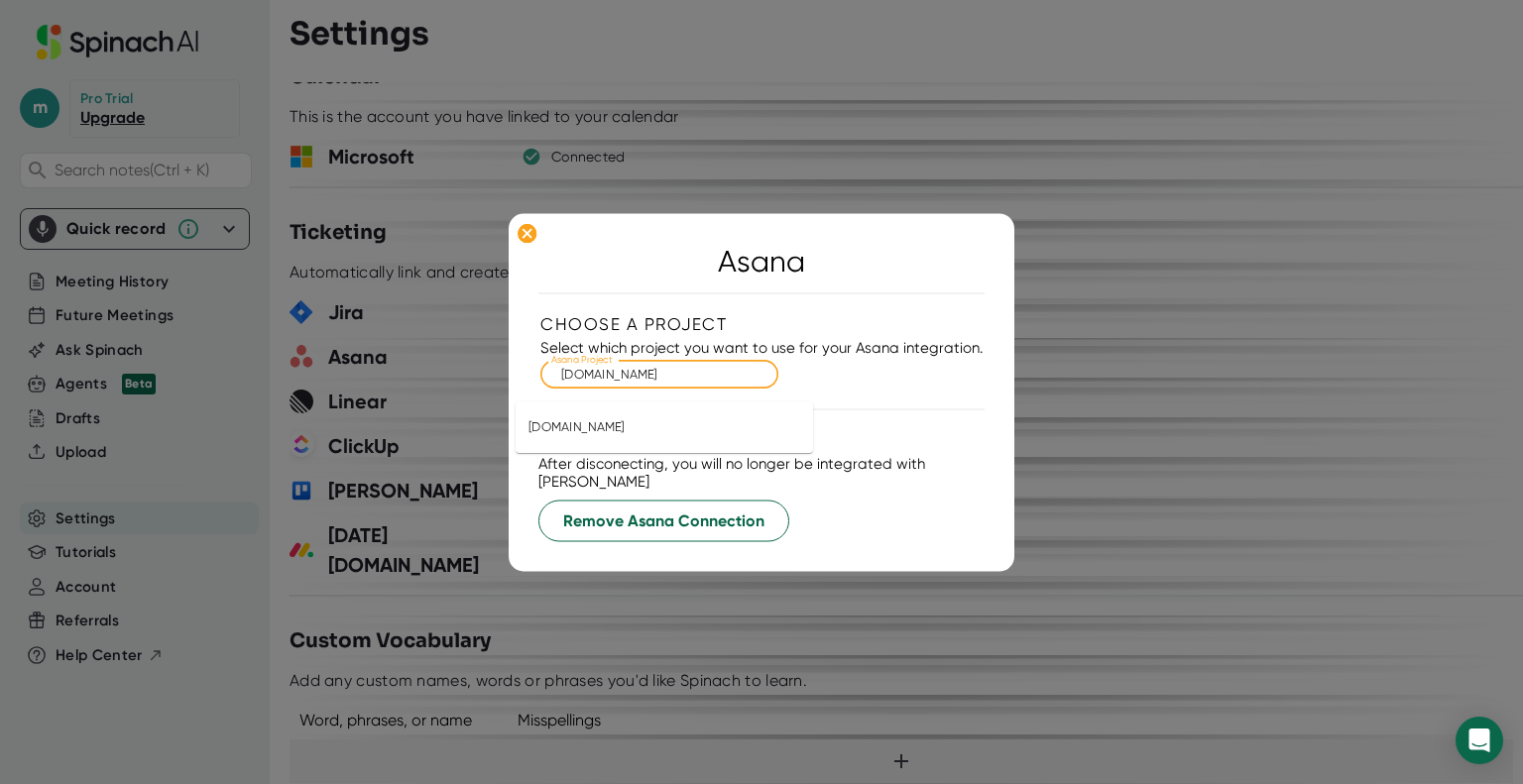 click on "Asana Choose a project Select which project you want to use for your Asana integration. Asana Project [DOMAIN_NAME] Asana Project Disconnect [PERSON_NAME] After disconecting, you will no longer be integrated with Asana Remove Asana Connection" at bounding box center (762, 392) 